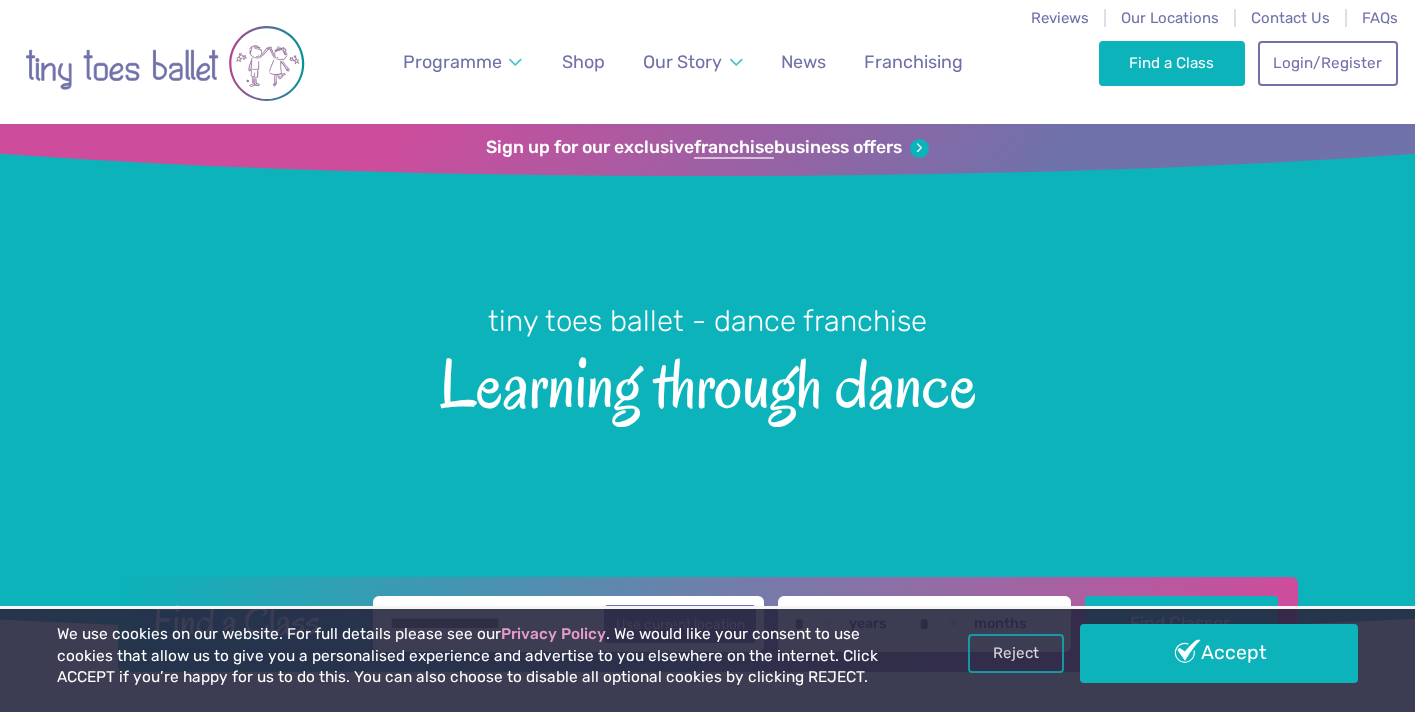 scroll, scrollTop: 0, scrollLeft: 0, axis: both 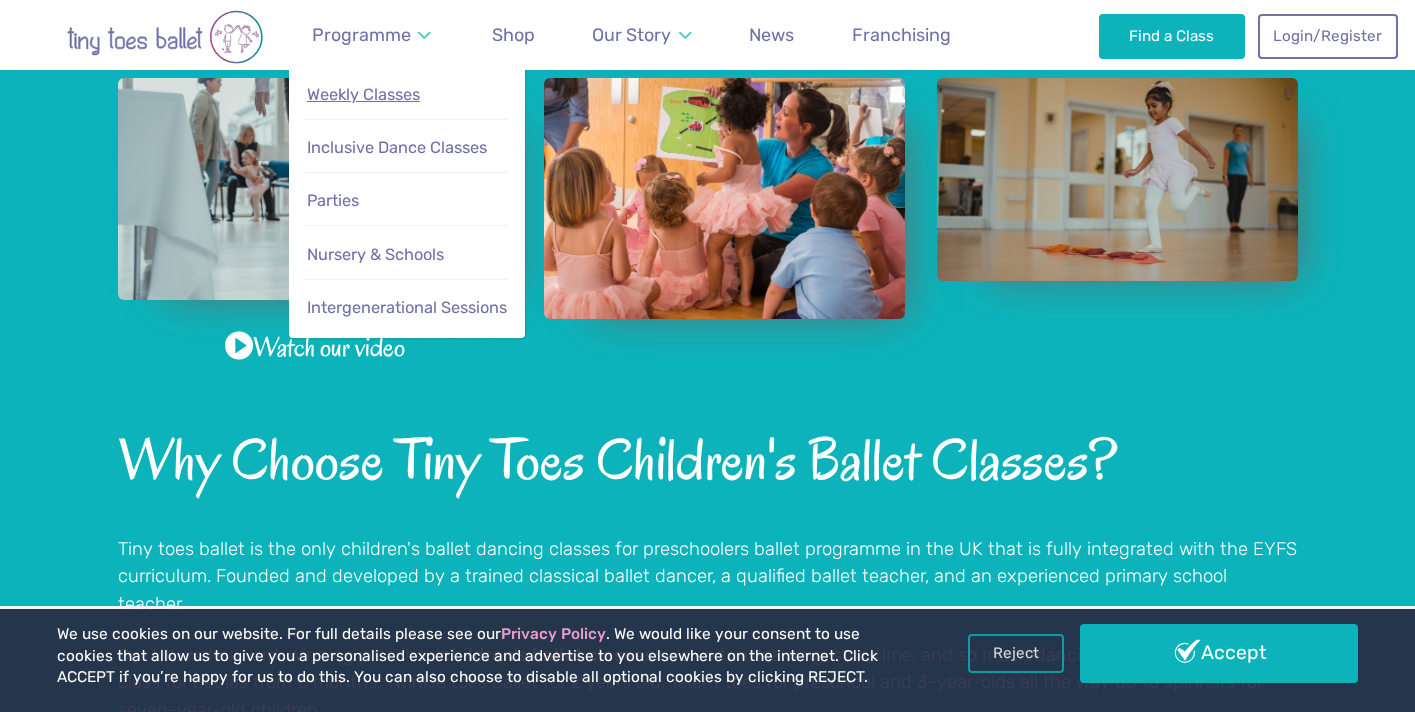 click on "Weekly Classes" at bounding box center [406, 95] 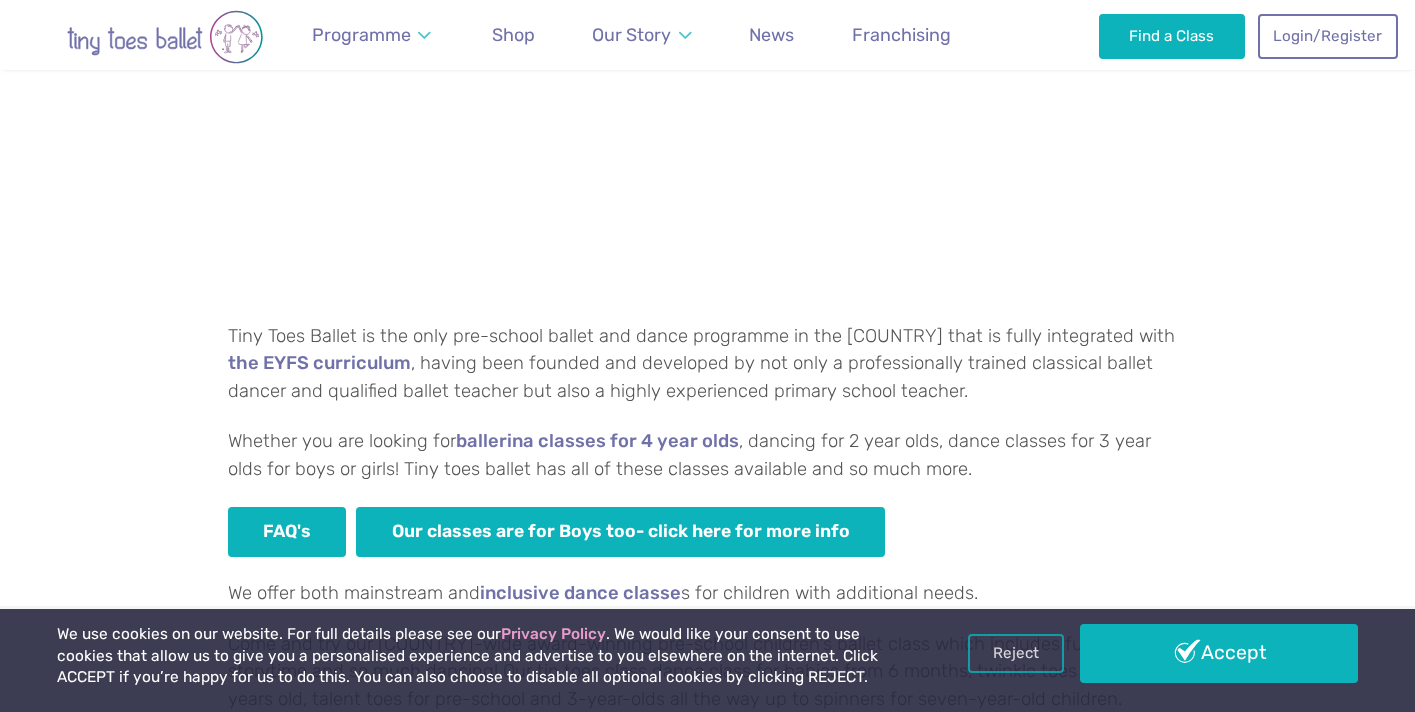 scroll, scrollTop: 1062, scrollLeft: 0, axis: vertical 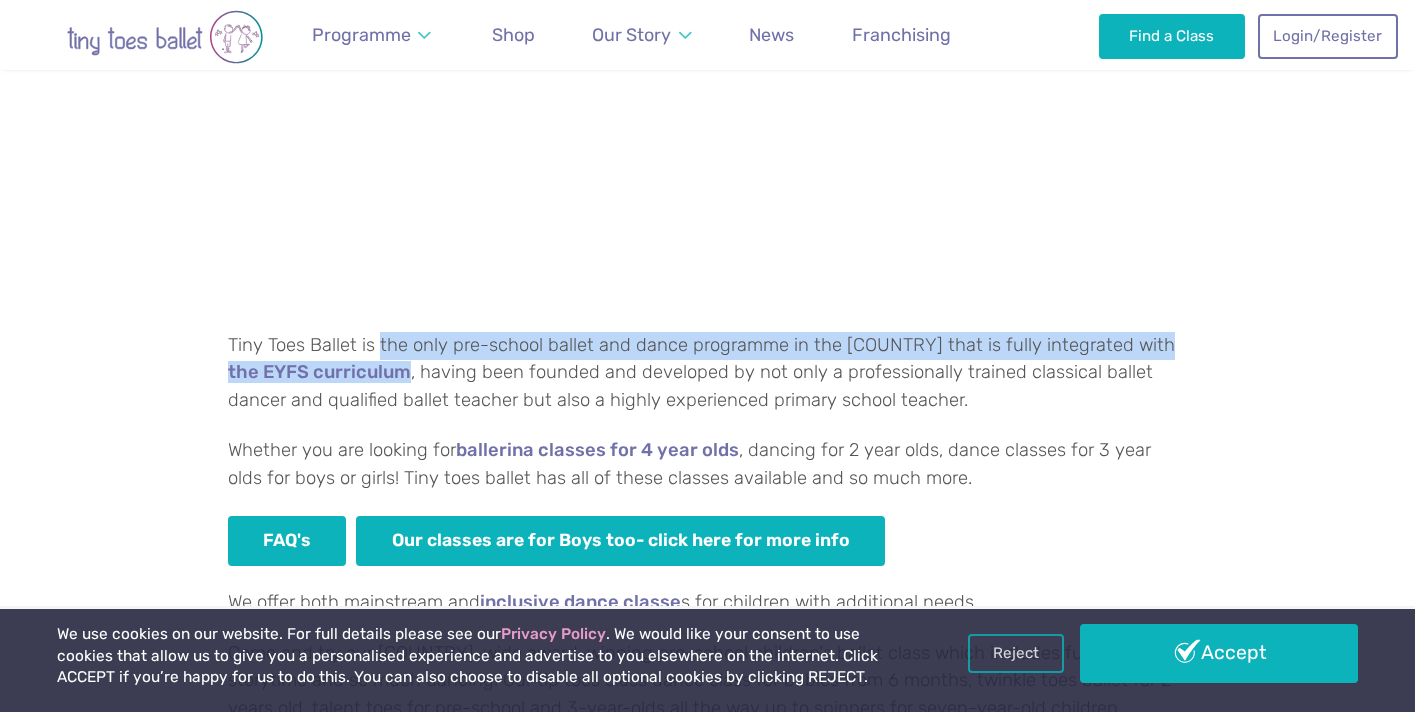 drag, startPoint x: 378, startPoint y: 343, endPoint x: 412, endPoint y: 376, distance: 47.38143 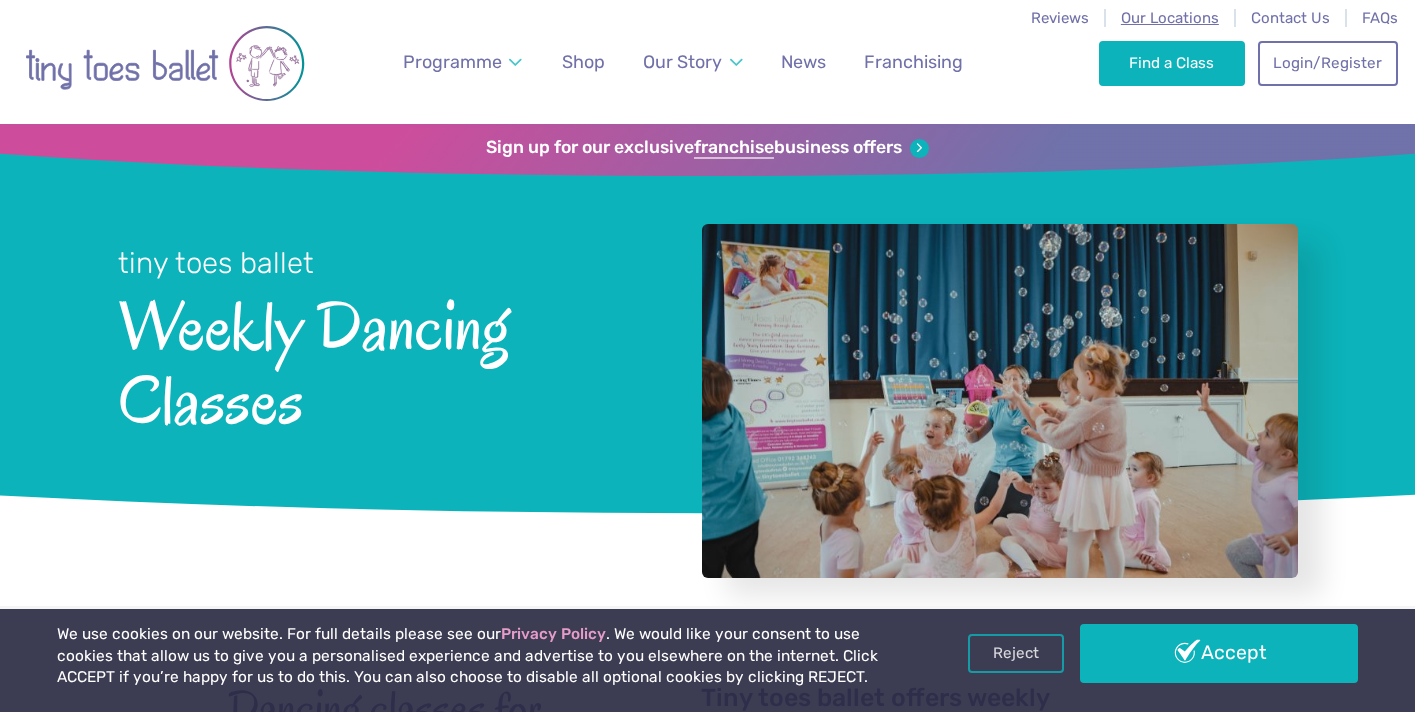click on "Our Locations" at bounding box center [1170, 18] 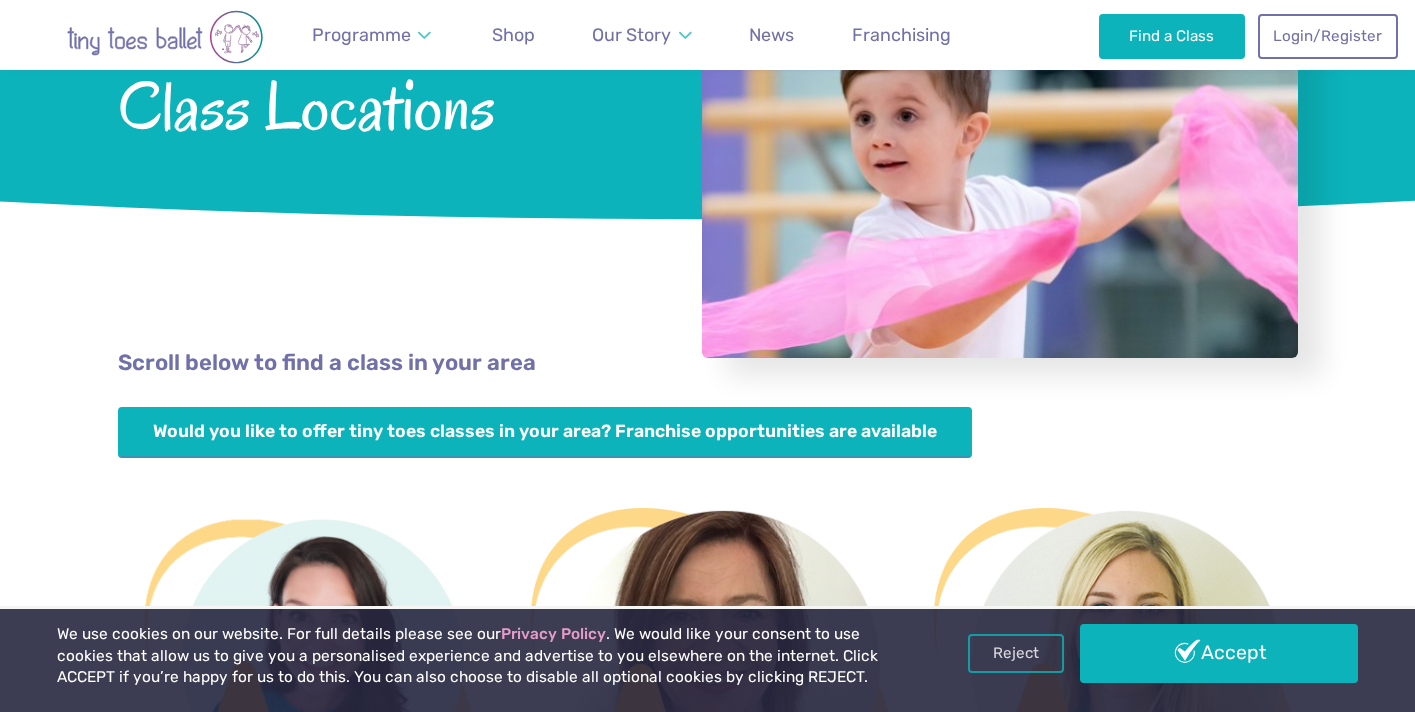scroll, scrollTop: 534, scrollLeft: 0, axis: vertical 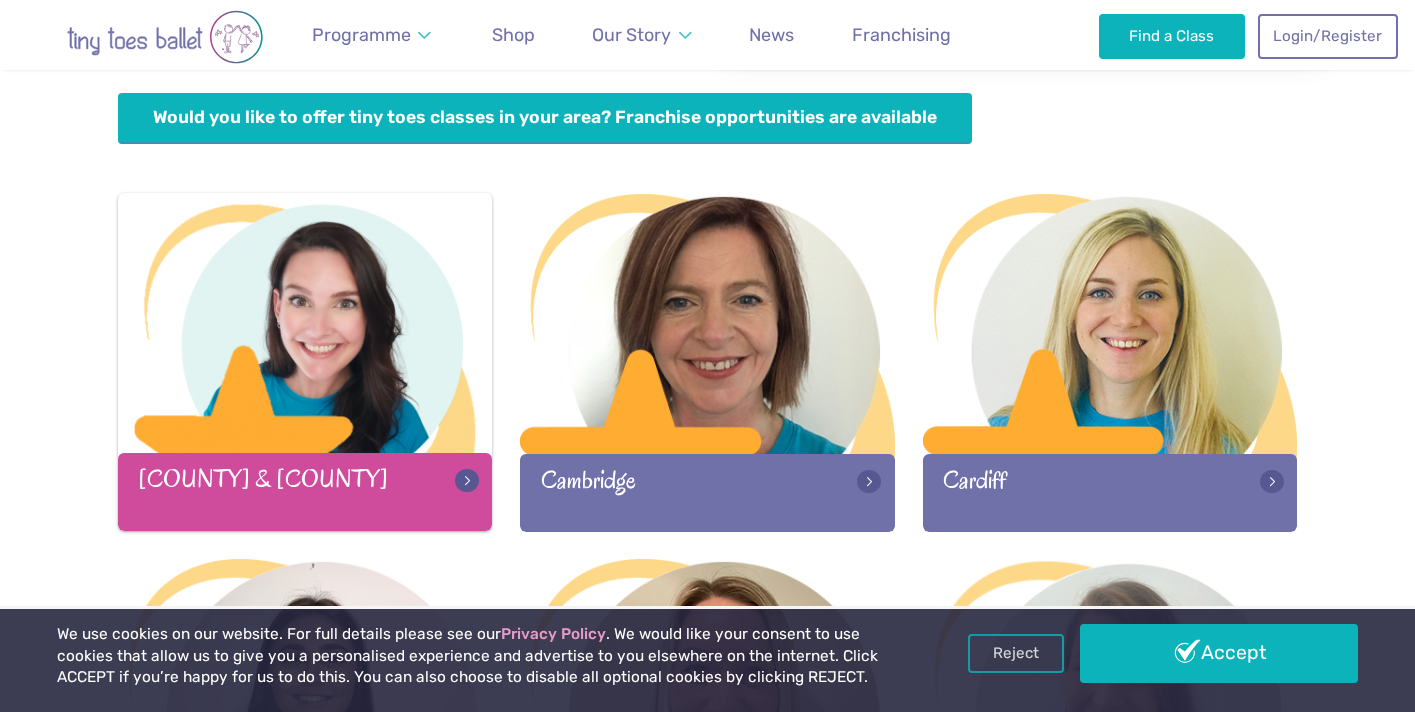 click at bounding box center [305, 325] 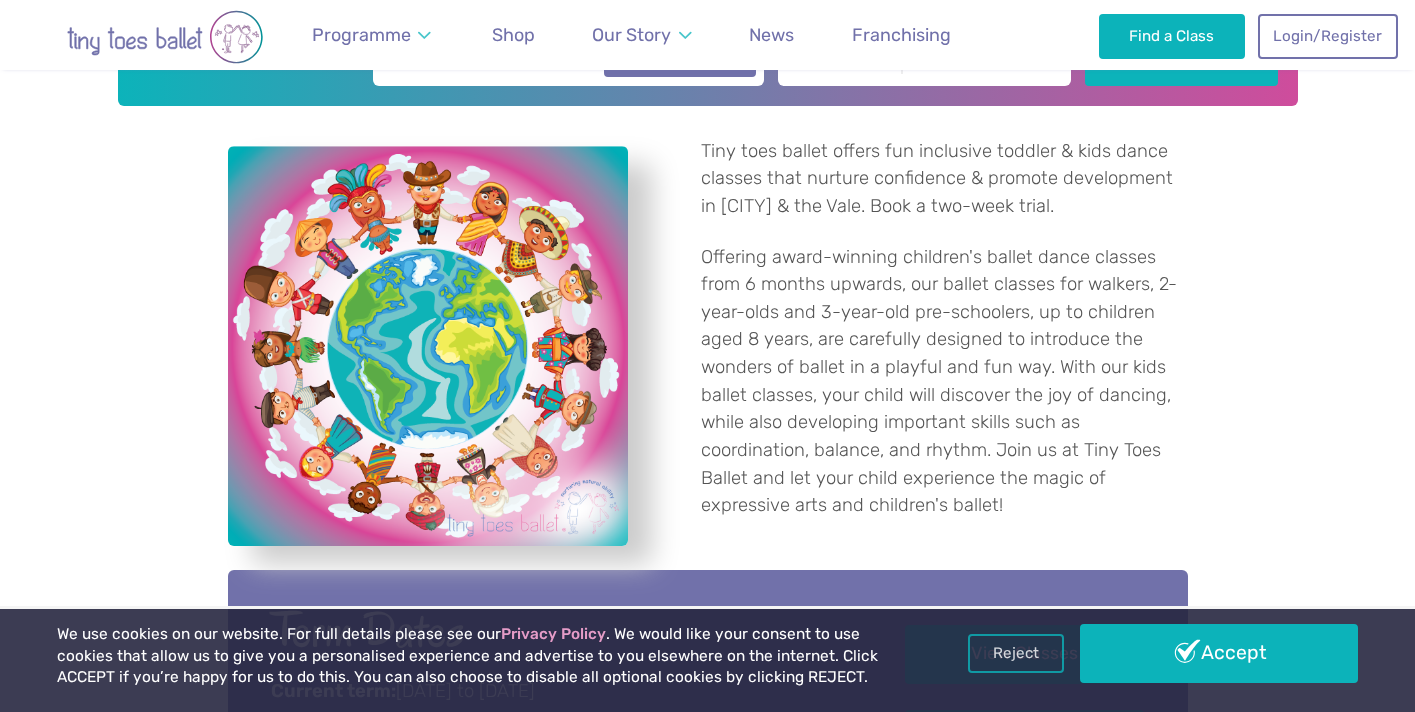 scroll, scrollTop: 570, scrollLeft: 0, axis: vertical 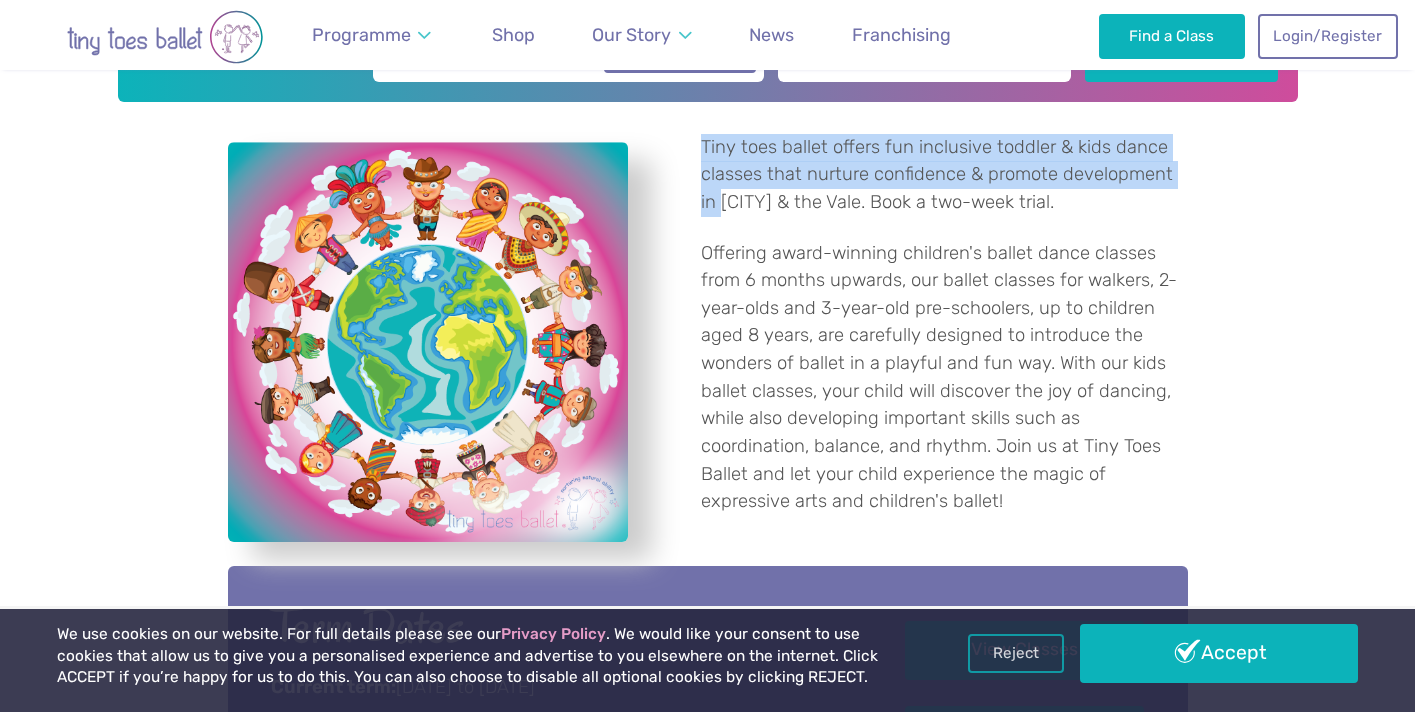 drag, startPoint x: 699, startPoint y: 146, endPoint x: 718, endPoint y: 203, distance: 60.083275 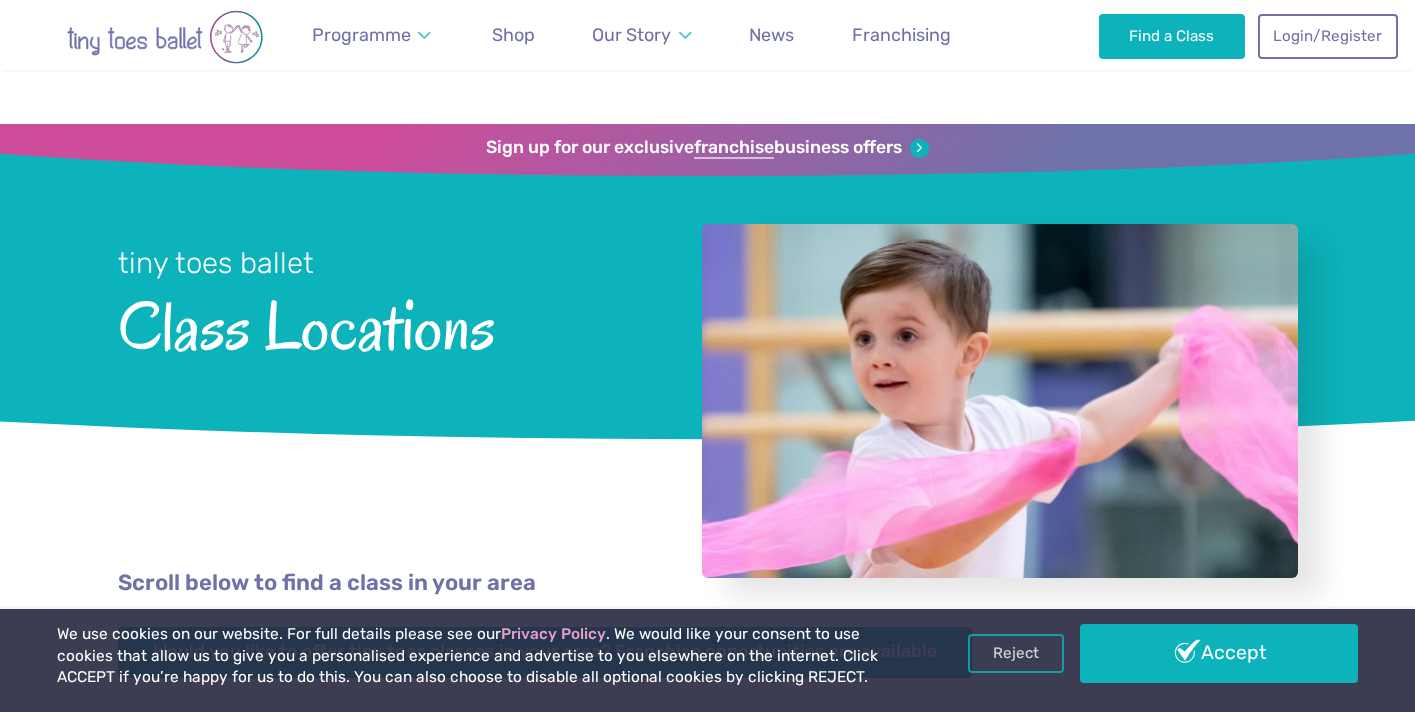 scroll, scrollTop: 534, scrollLeft: 0, axis: vertical 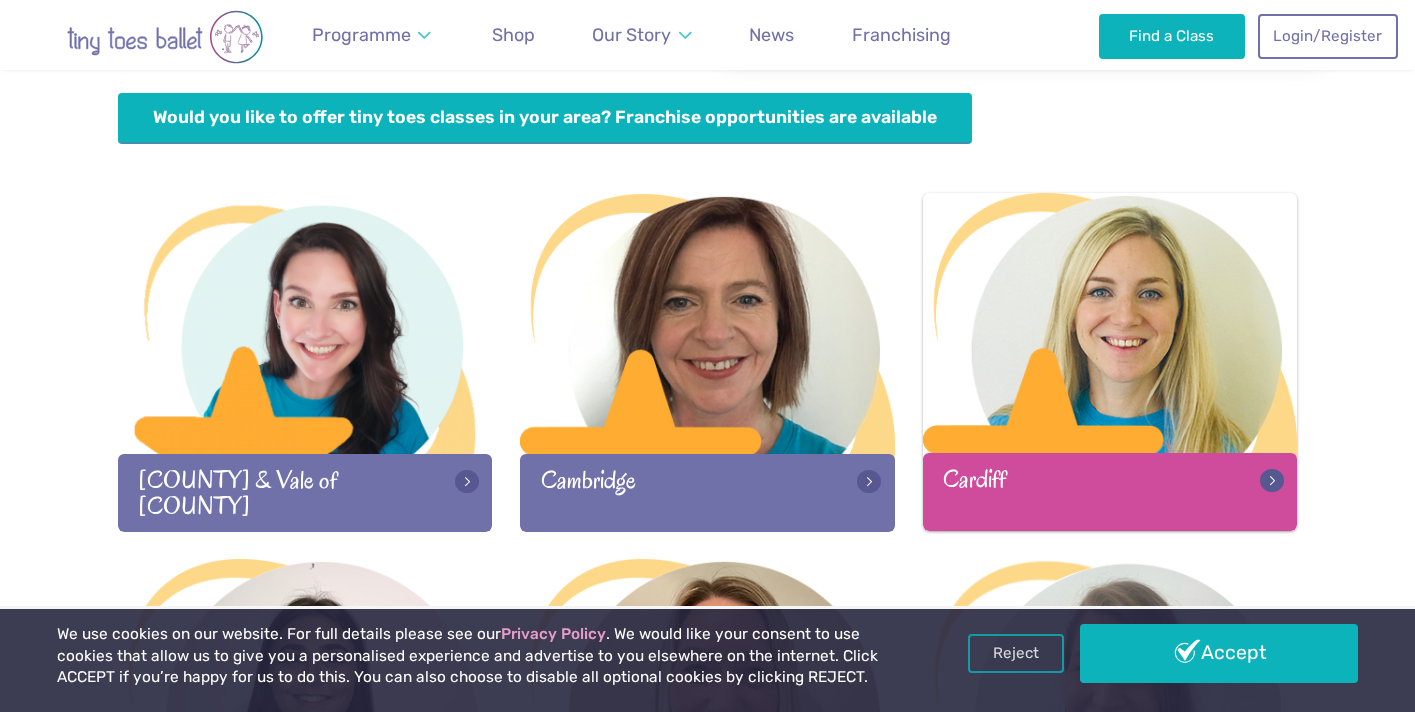 click at bounding box center [1110, 325] 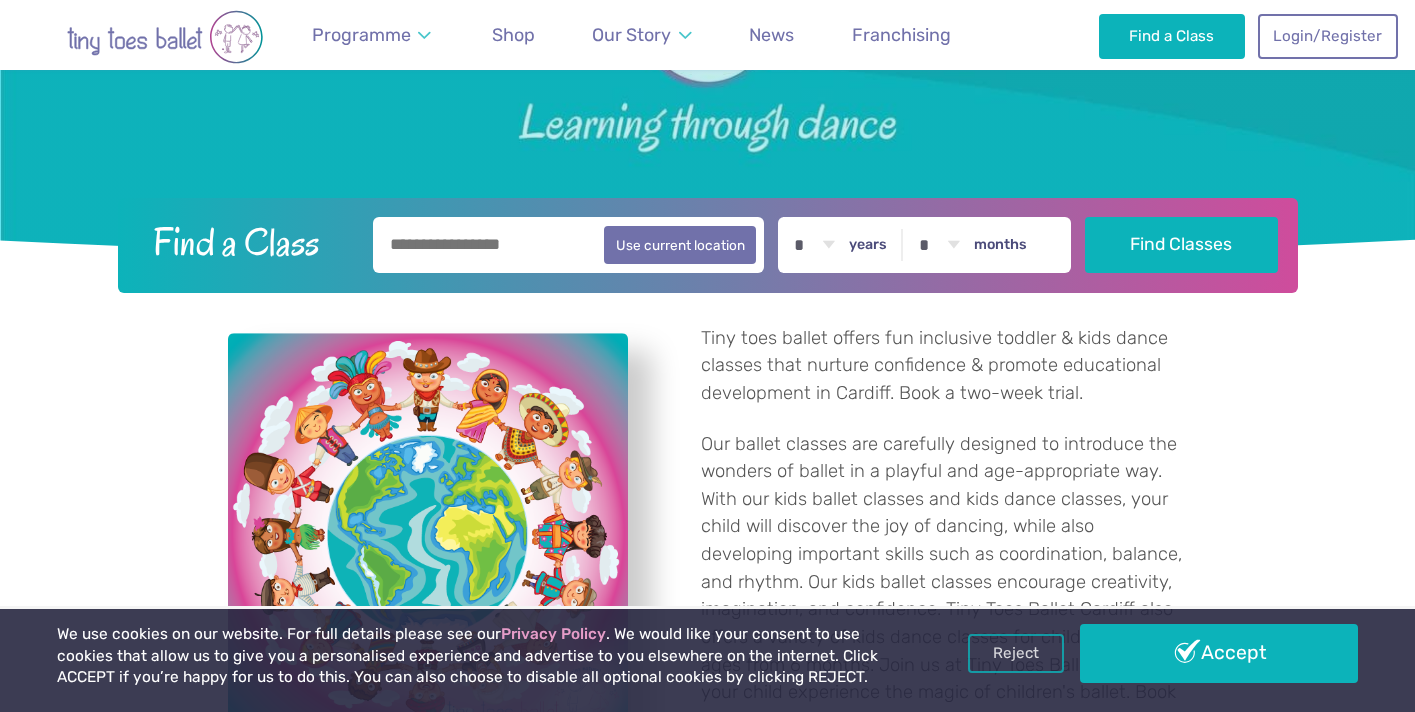 scroll, scrollTop: 383, scrollLeft: 0, axis: vertical 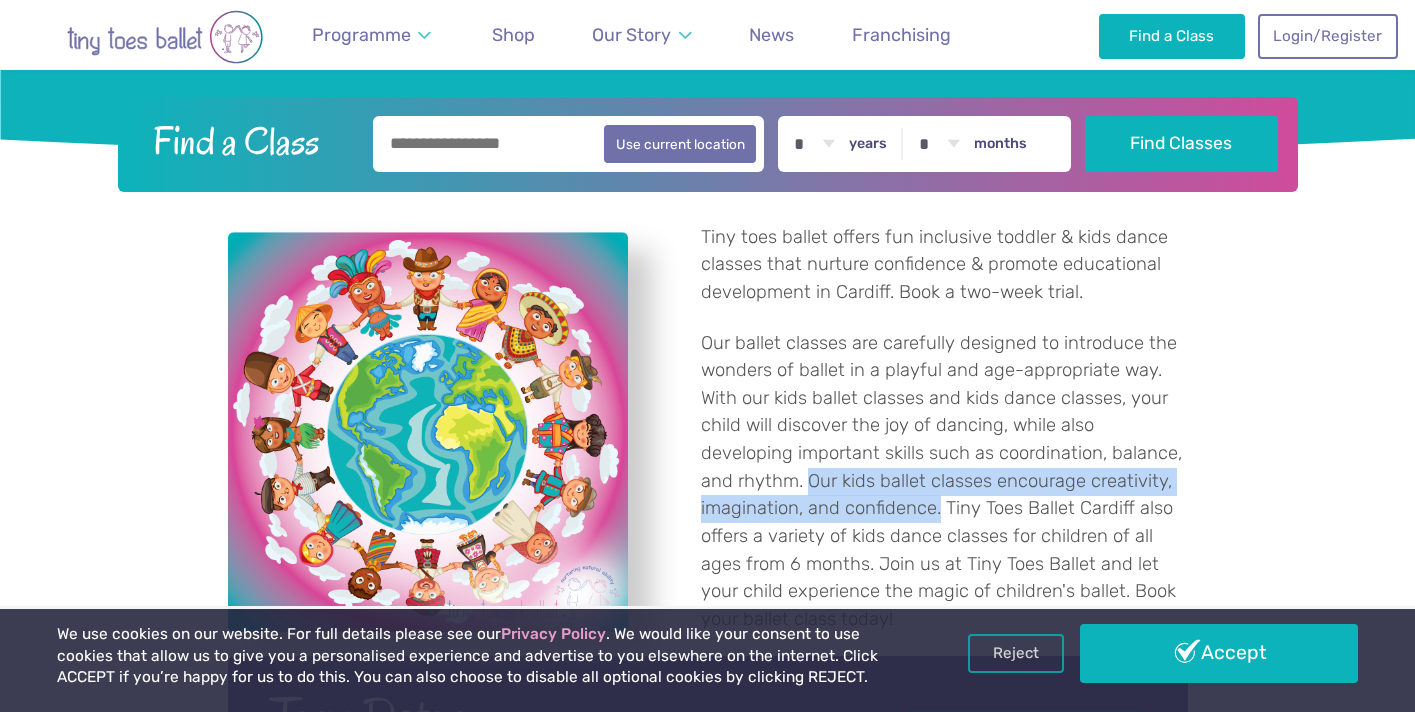 drag, startPoint x: 775, startPoint y: 483, endPoint x: 941, endPoint y: 522, distance: 170.51979 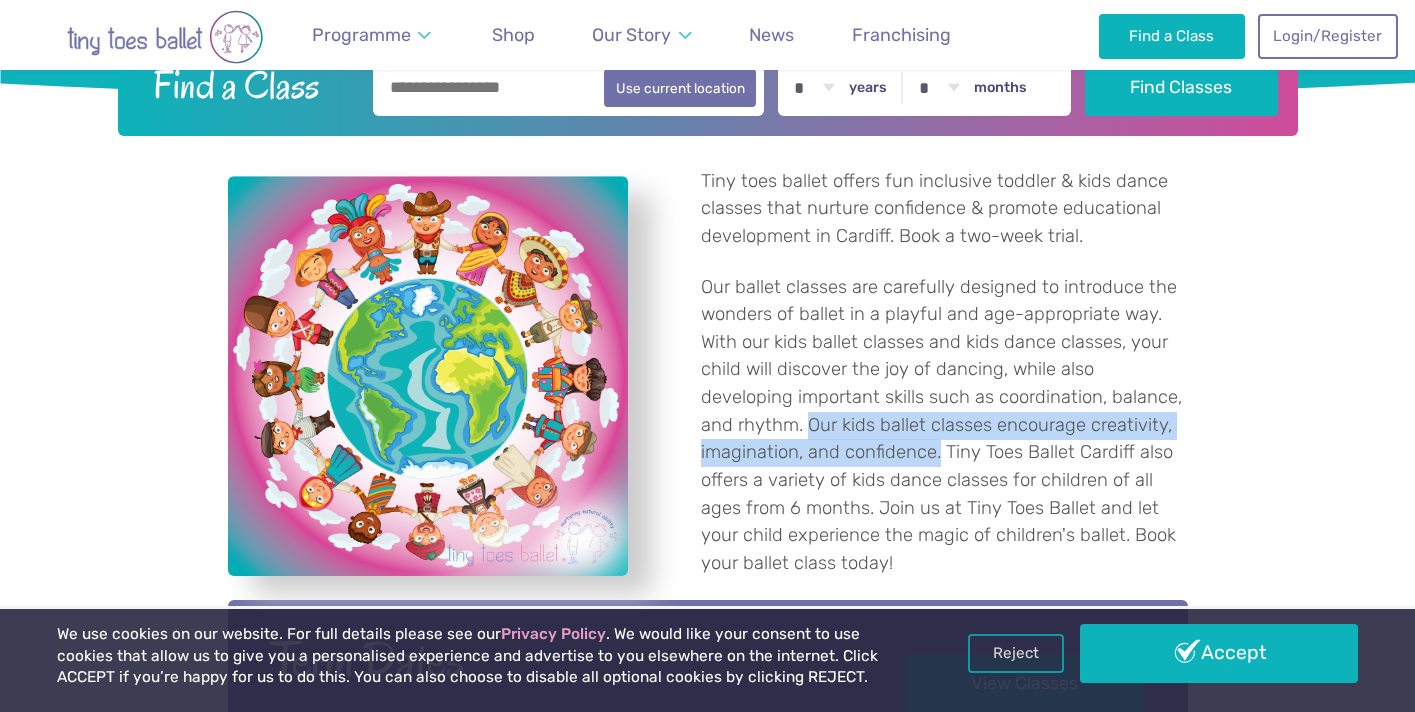 scroll, scrollTop: 528, scrollLeft: 0, axis: vertical 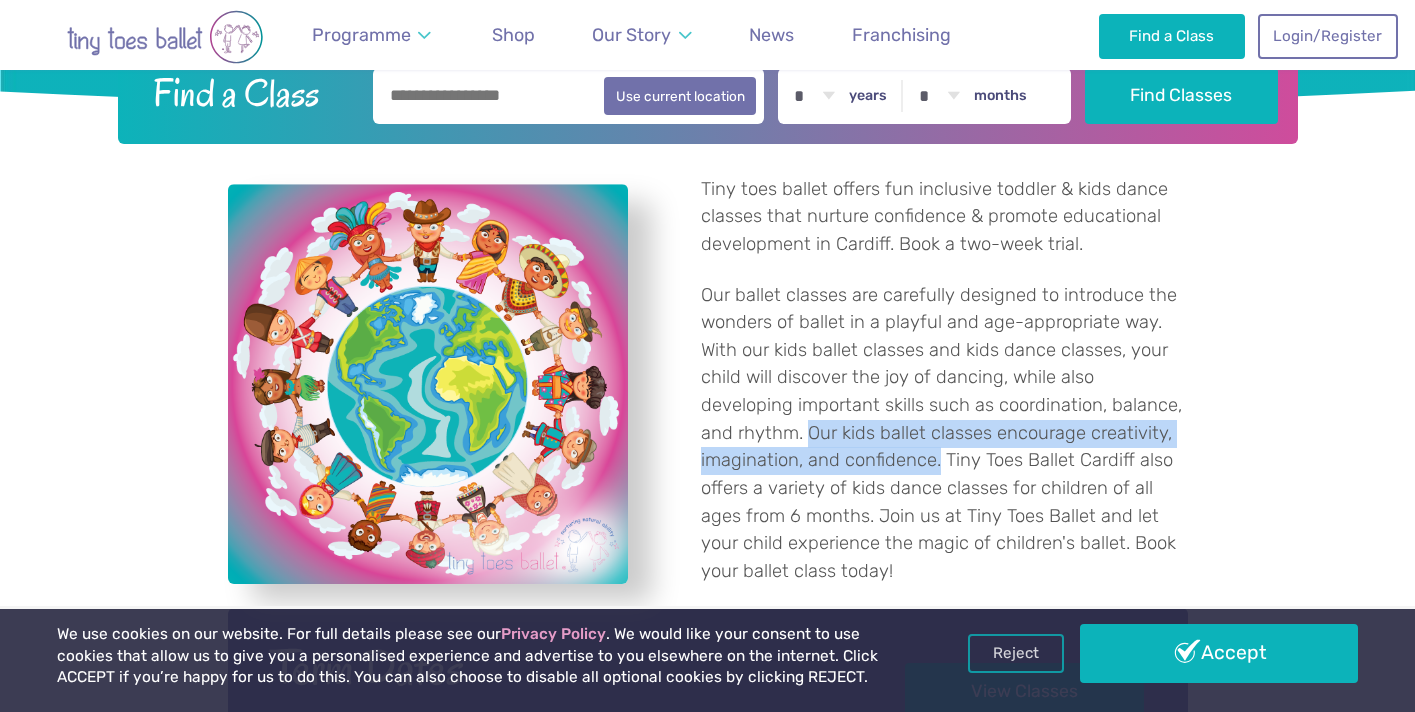 copy on "Our kids ballet classes encourage creativity, imagination, and confidence." 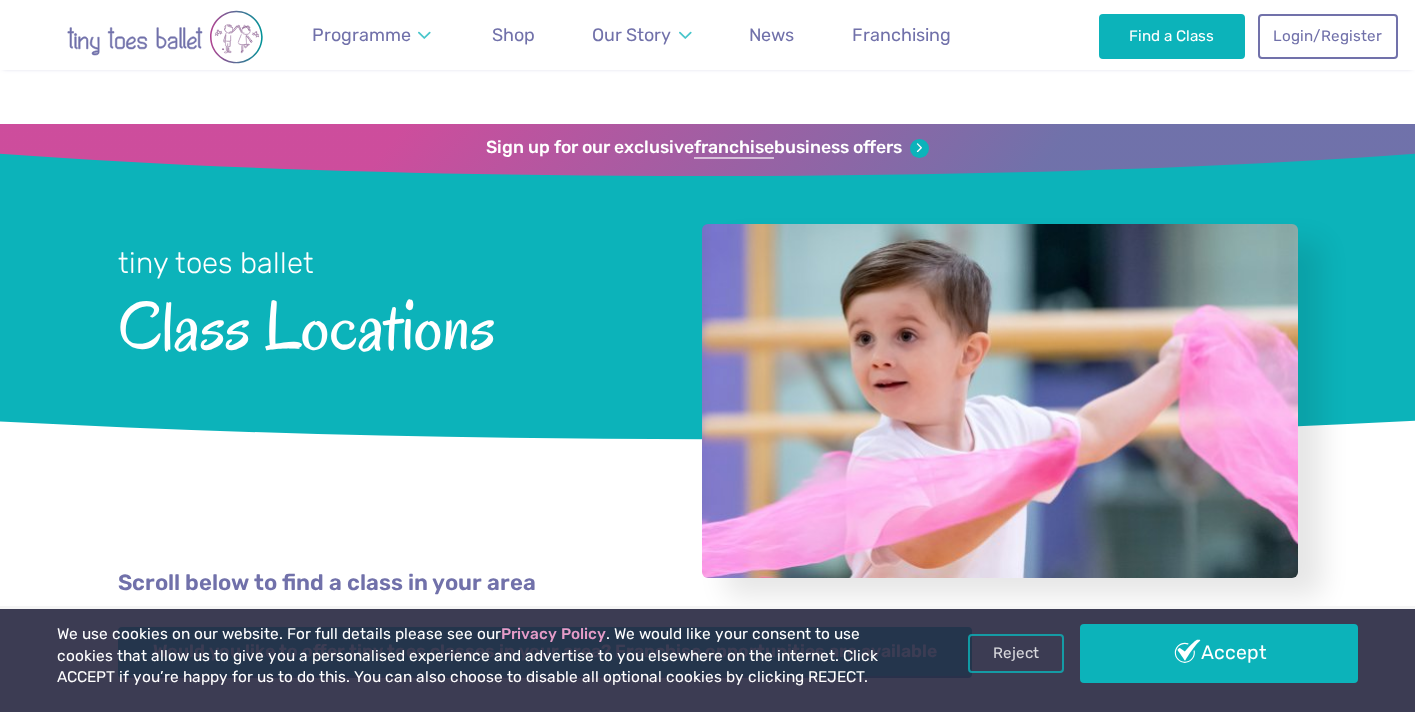 scroll, scrollTop: 534, scrollLeft: 0, axis: vertical 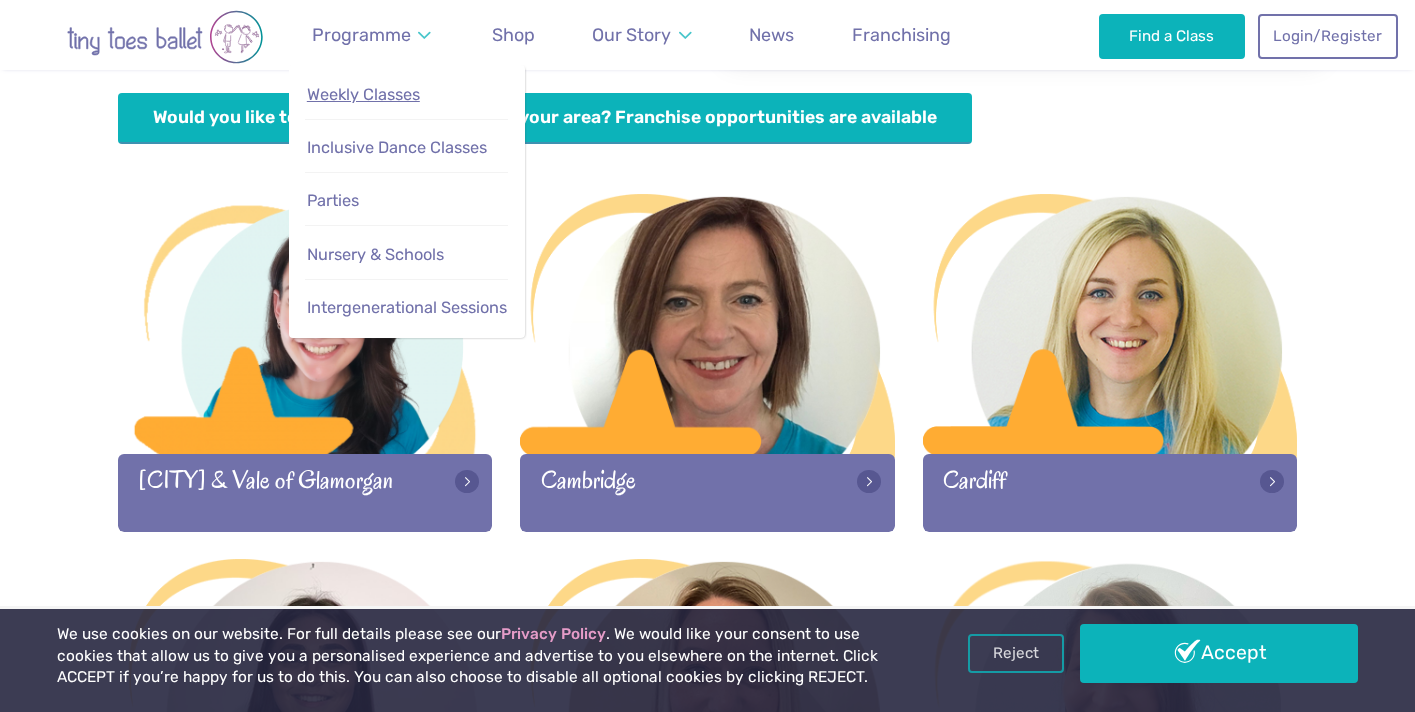 click on "Weekly Classes" at bounding box center (363, 94) 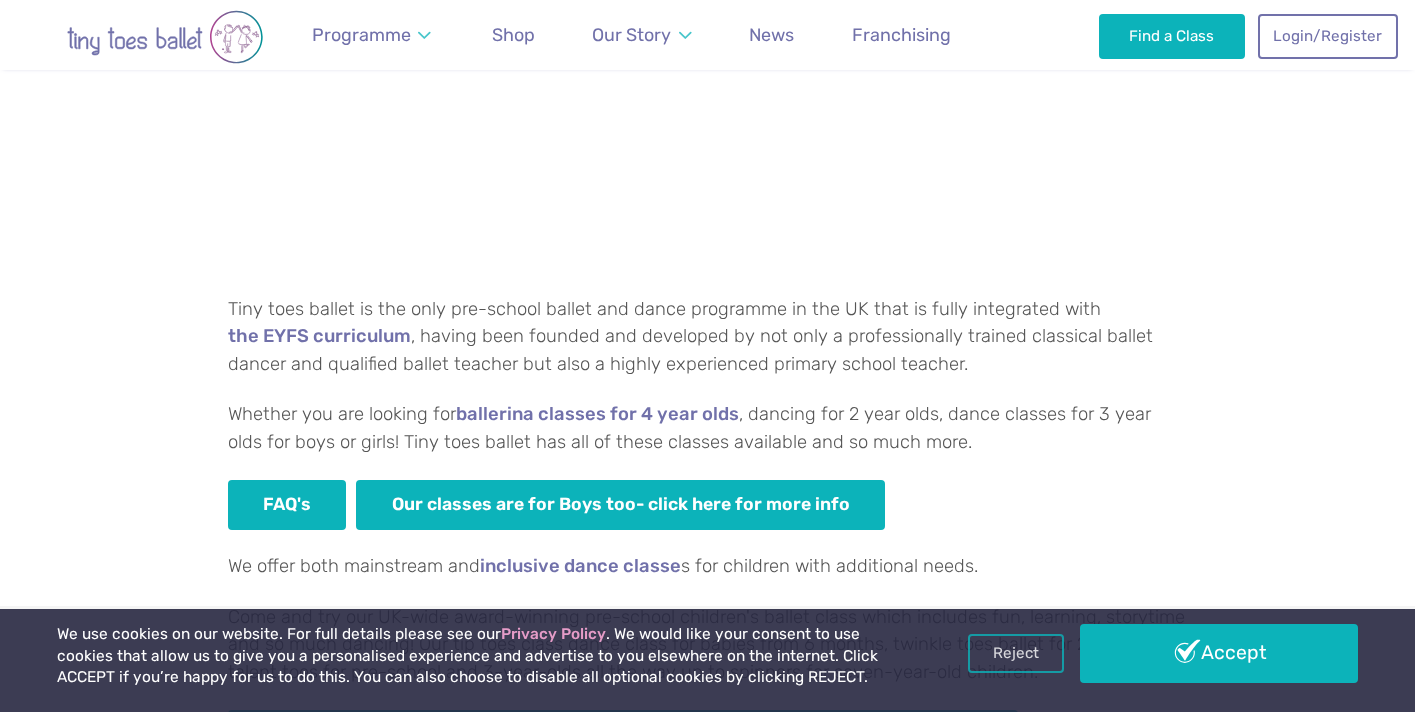 scroll, scrollTop: 1241, scrollLeft: 0, axis: vertical 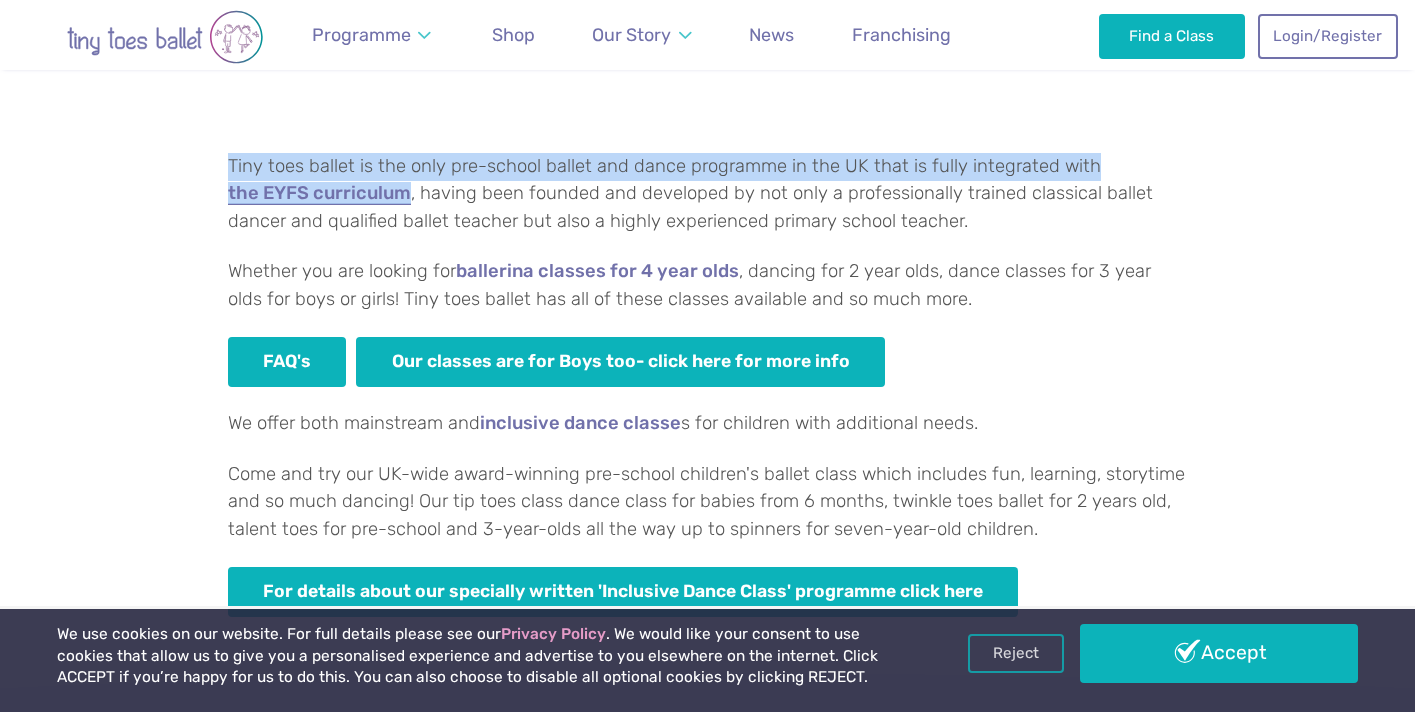 drag, startPoint x: 230, startPoint y: 164, endPoint x: 409, endPoint y: 195, distance: 181.66452 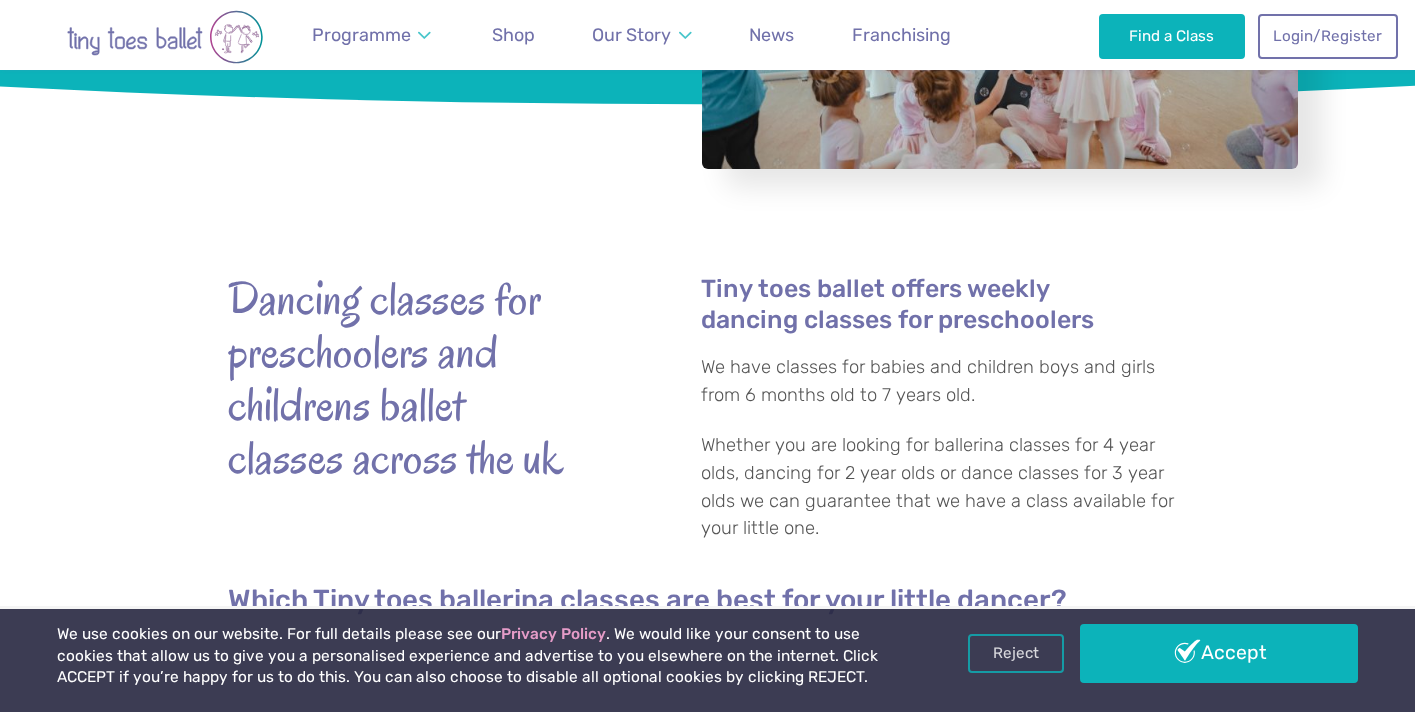 scroll, scrollTop: 0, scrollLeft: 0, axis: both 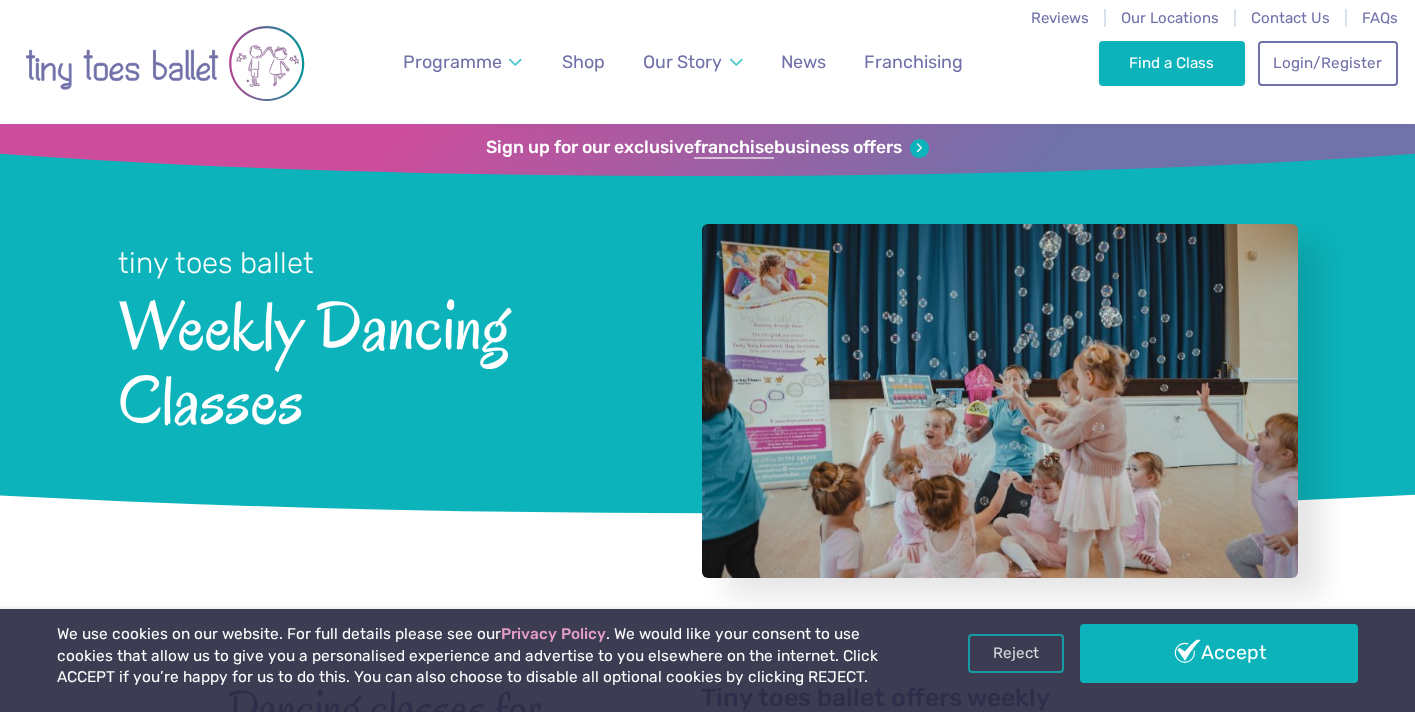 click on "Find a Class
Login/Register 0" at bounding box center [1248, 62] 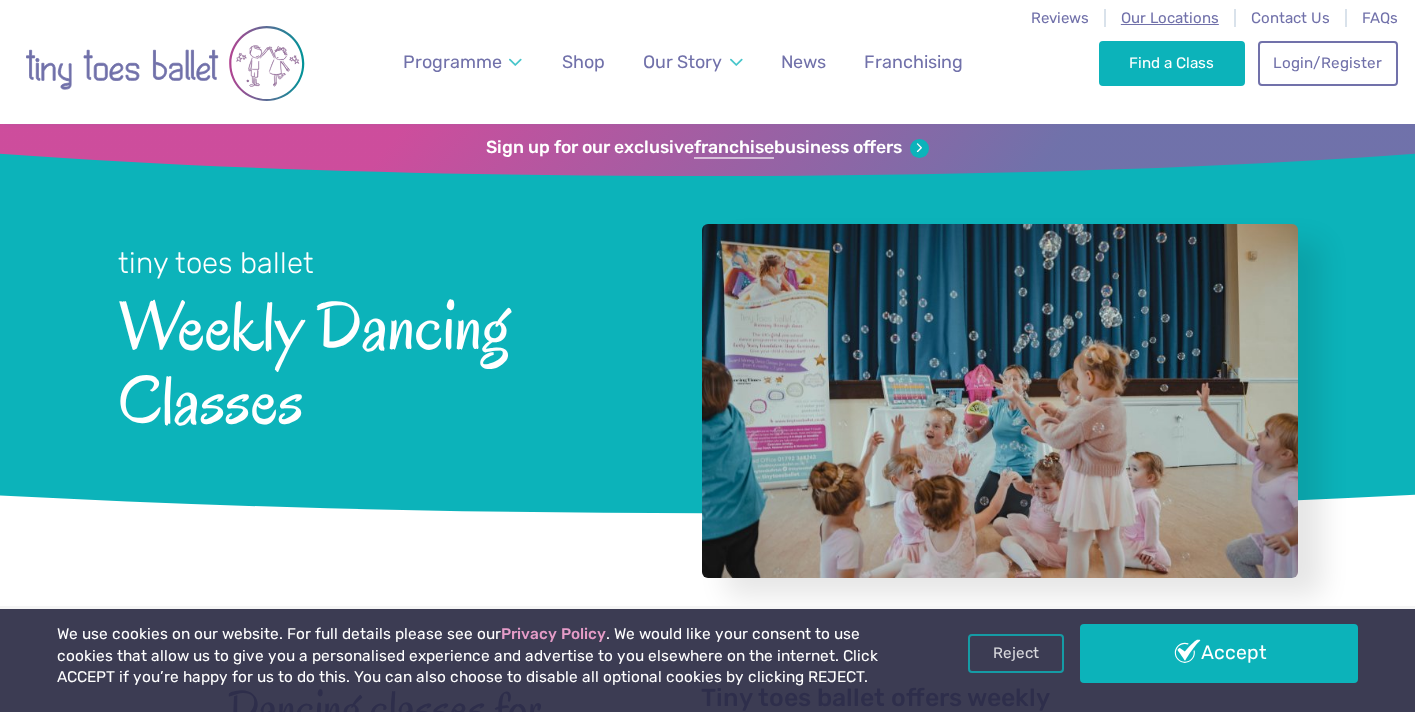 click on "Our Locations" at bounding box center [1170, 18] 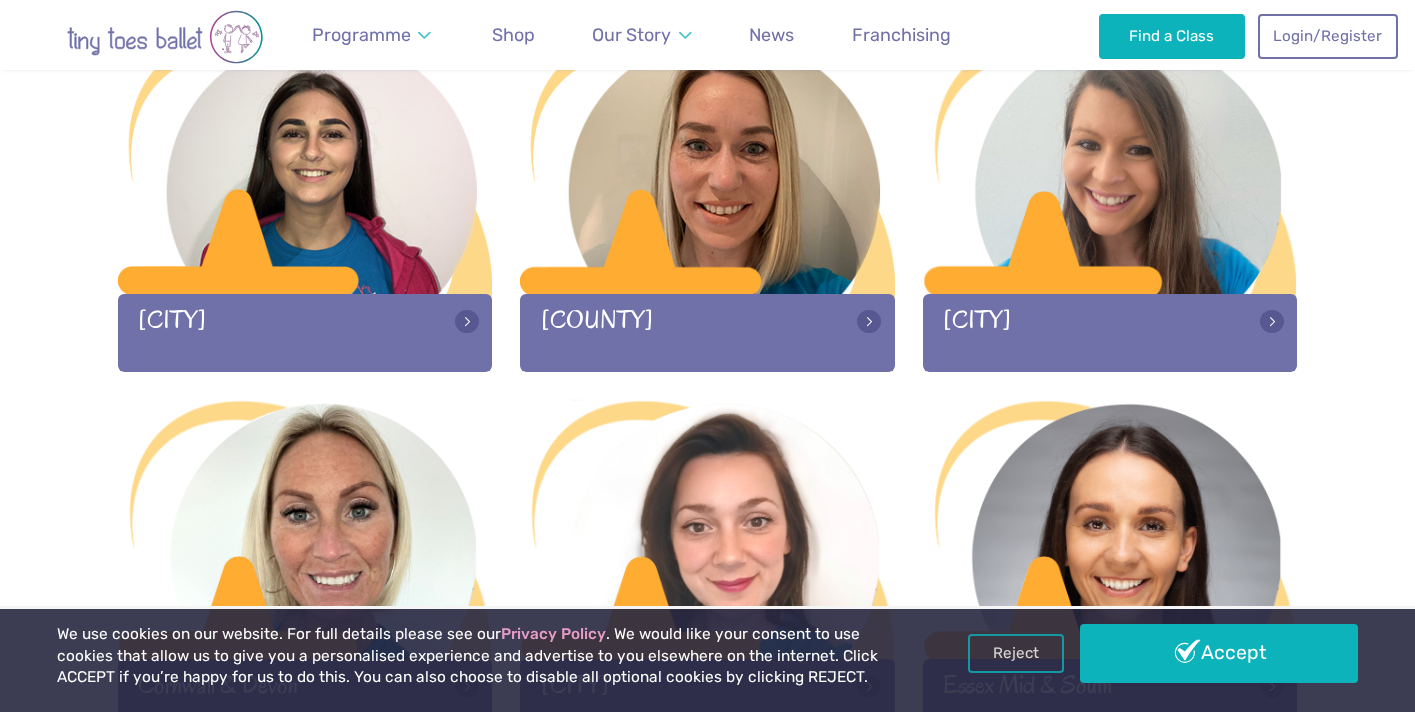 scroll, scrollTop: 1063, scrollLeft: 0, axis: vertical 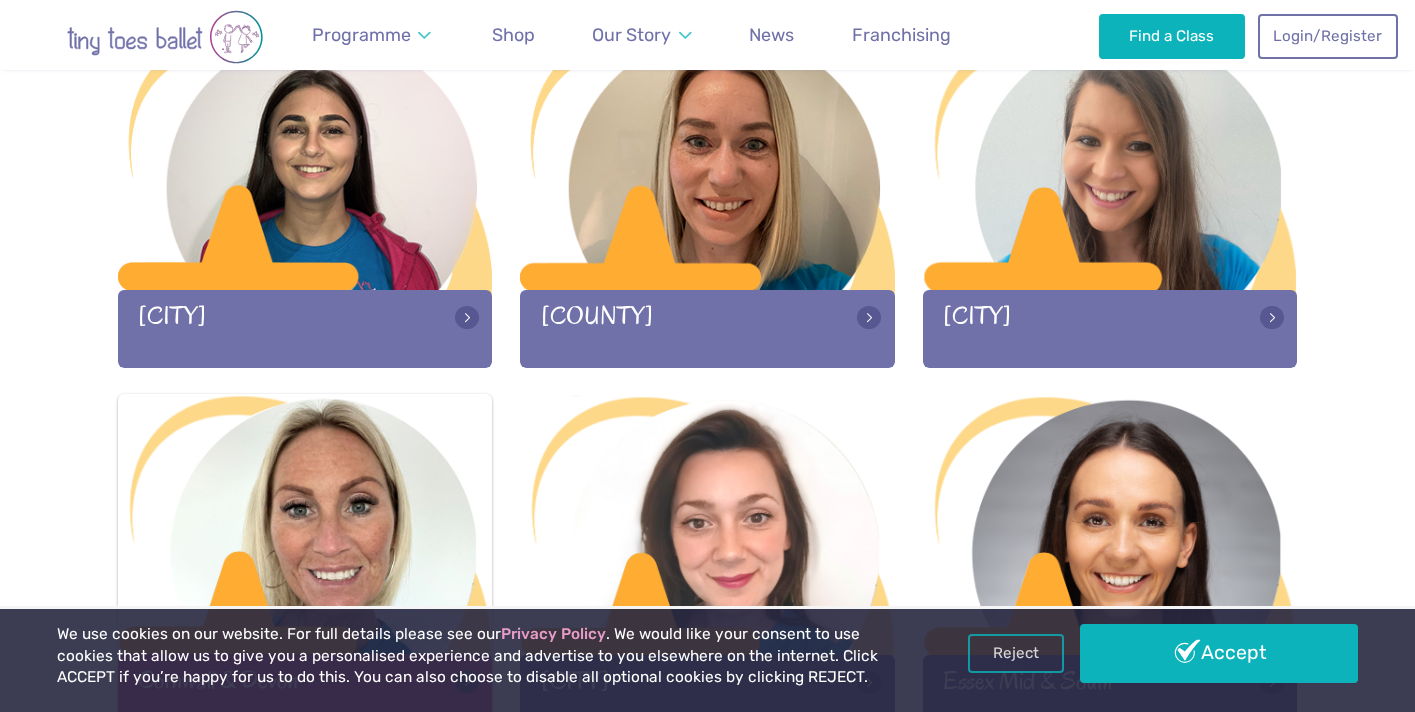 click at bounding box center (305, 526) 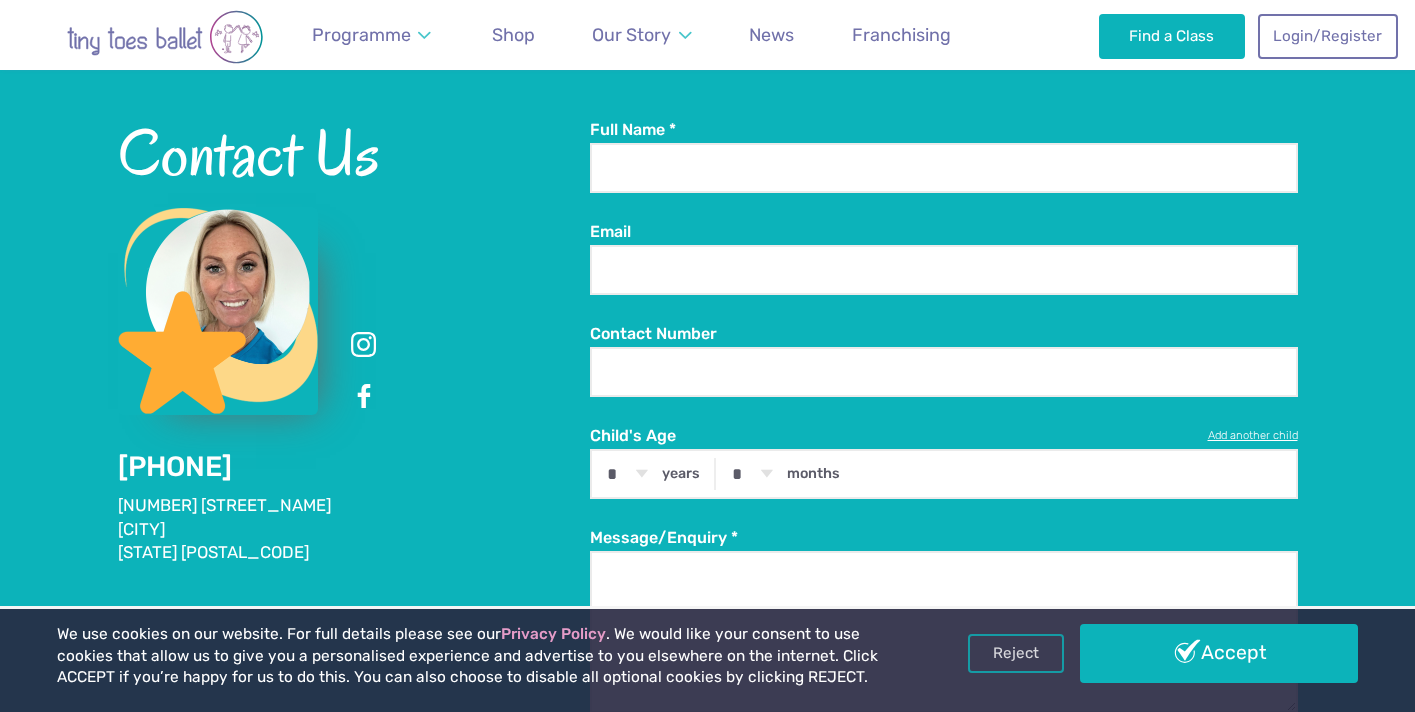 scroll, scrollTop: 2722, scrollLeft: 0, axis: vertical 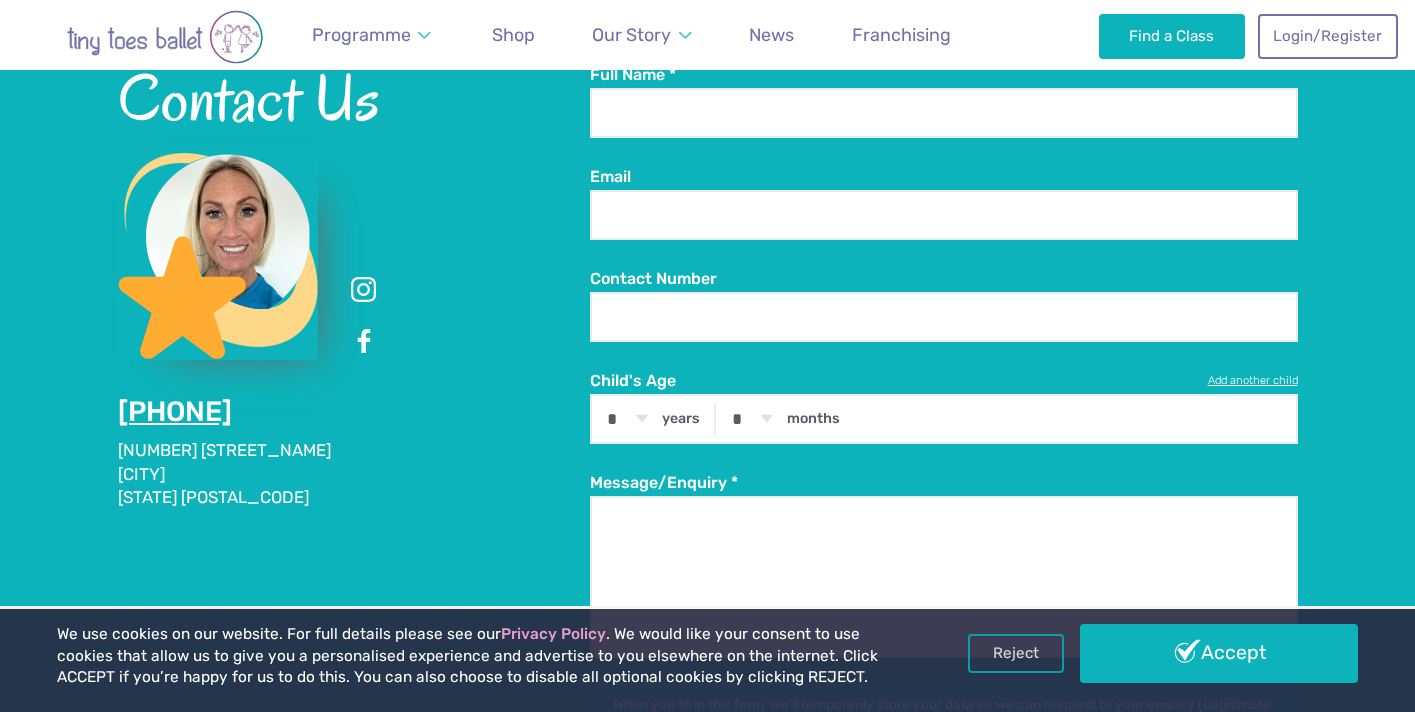 drag, startPoint x: 357, startPoint y: 405, endPoint x: 123, endPoint y: 415, distance: 234.21358 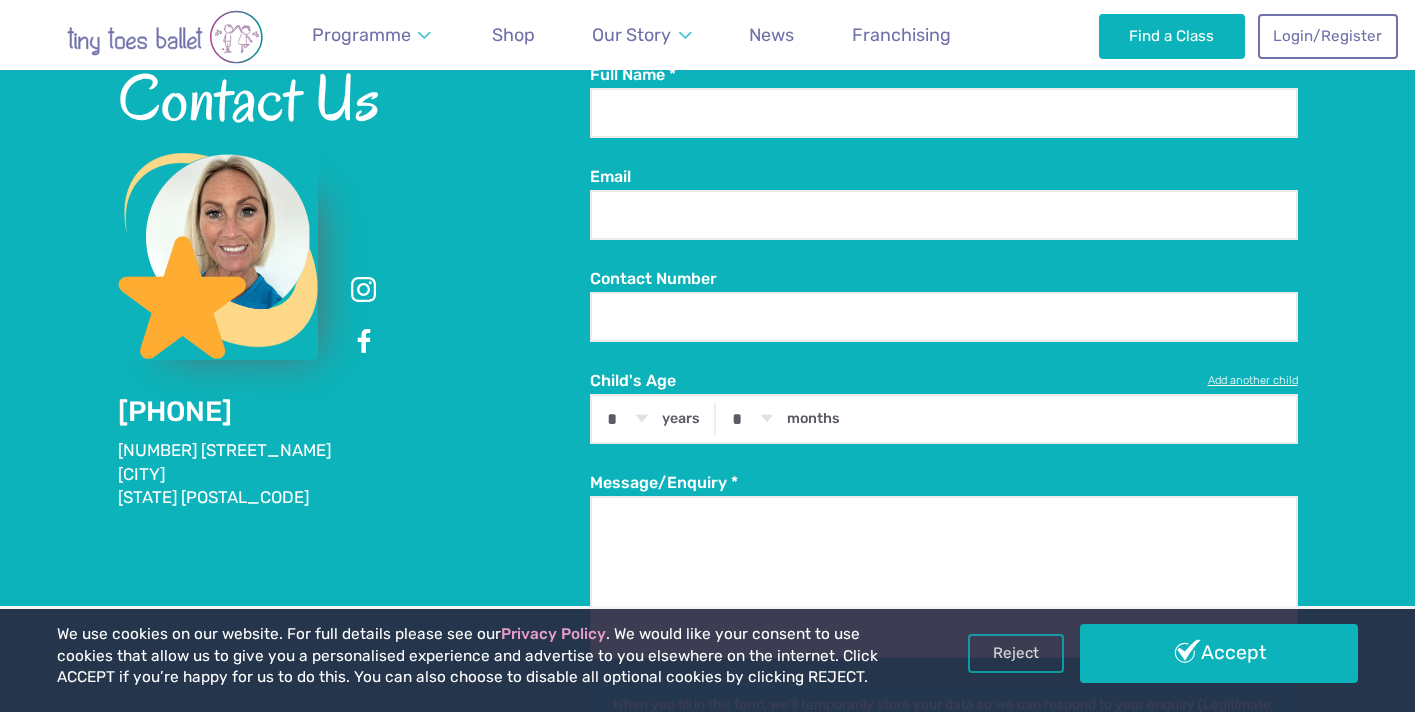 copy on "[PHONE]" 